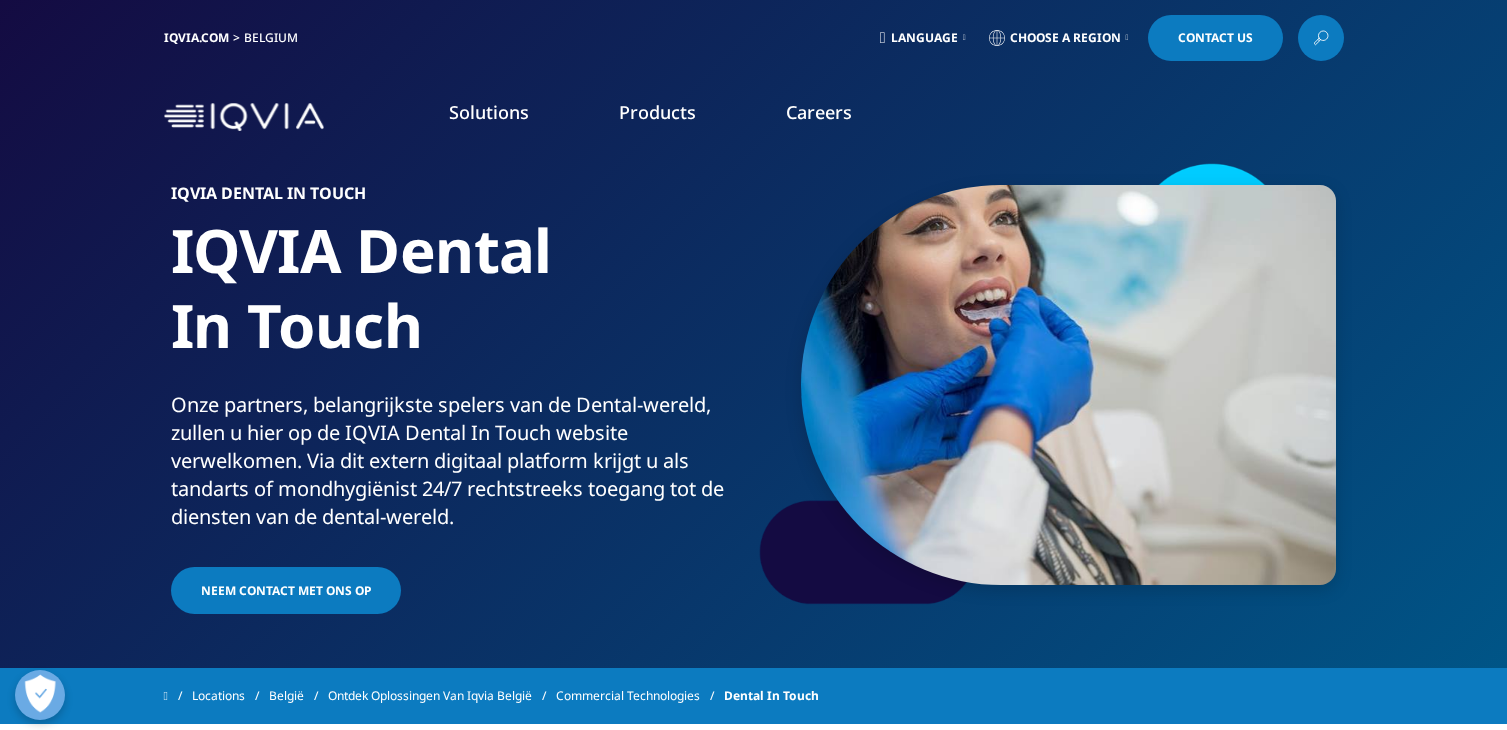 scroll, scrollTop: 0, scrollLeft: 0, axis: both 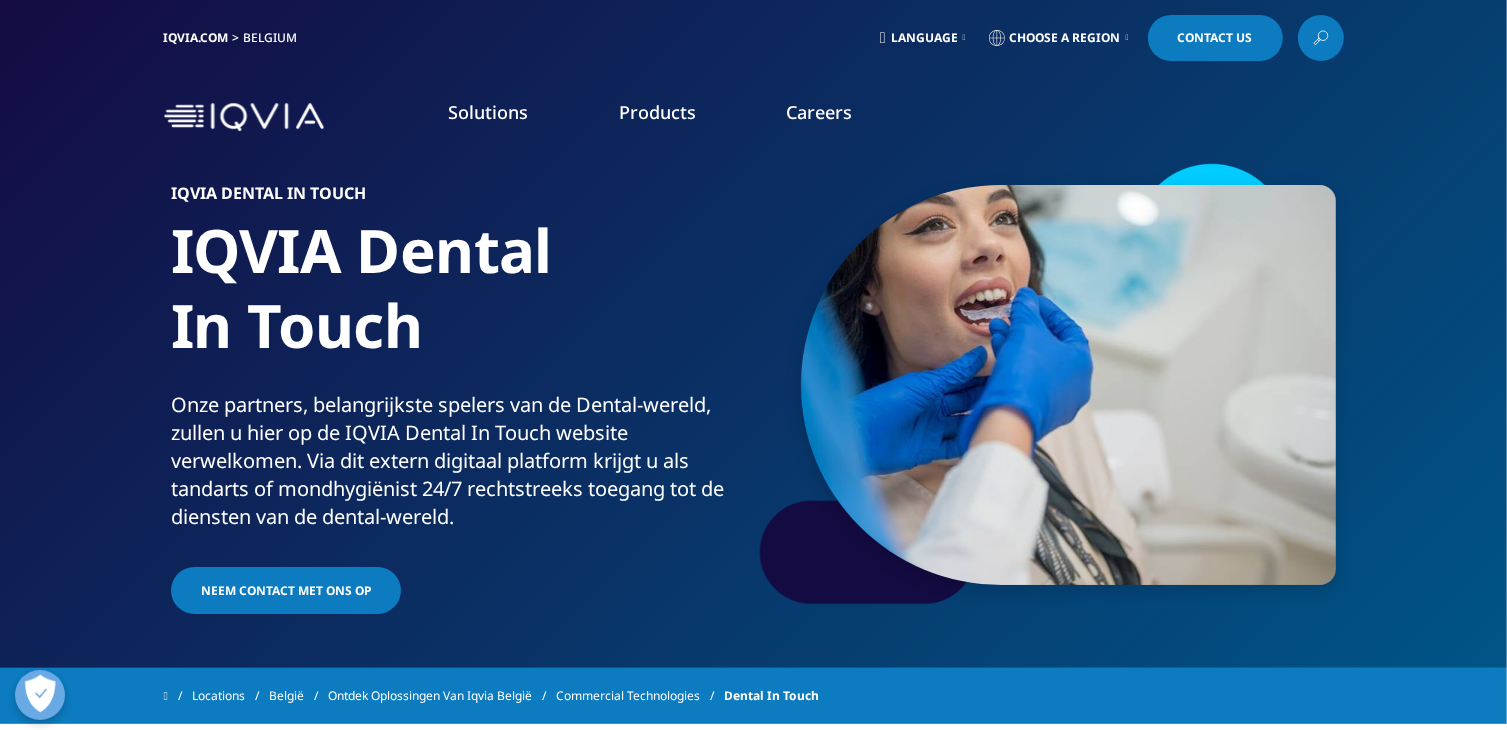 click on "Products" at bounding box center (657, 112) 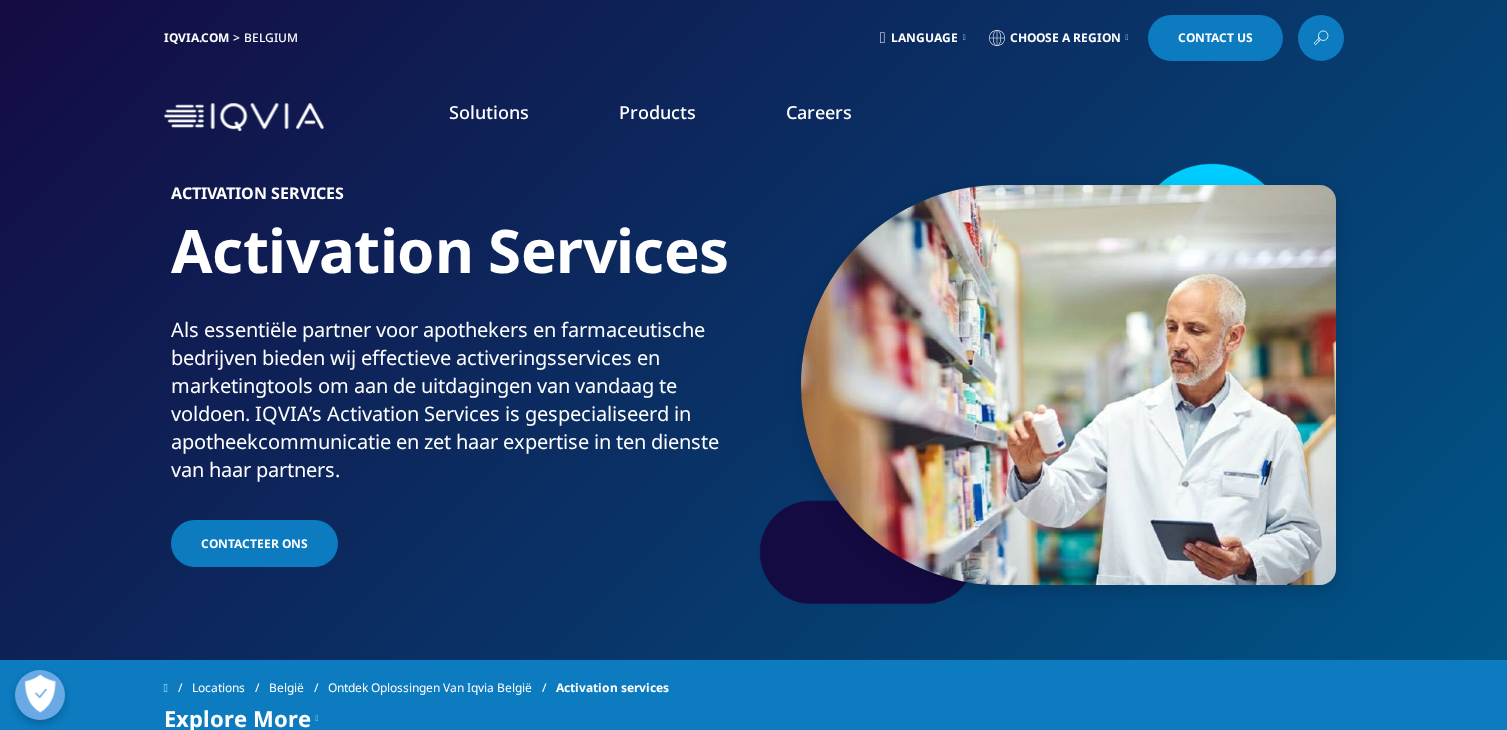 scroll, scrollTop: 0, scrollLeft: 0, axis: both 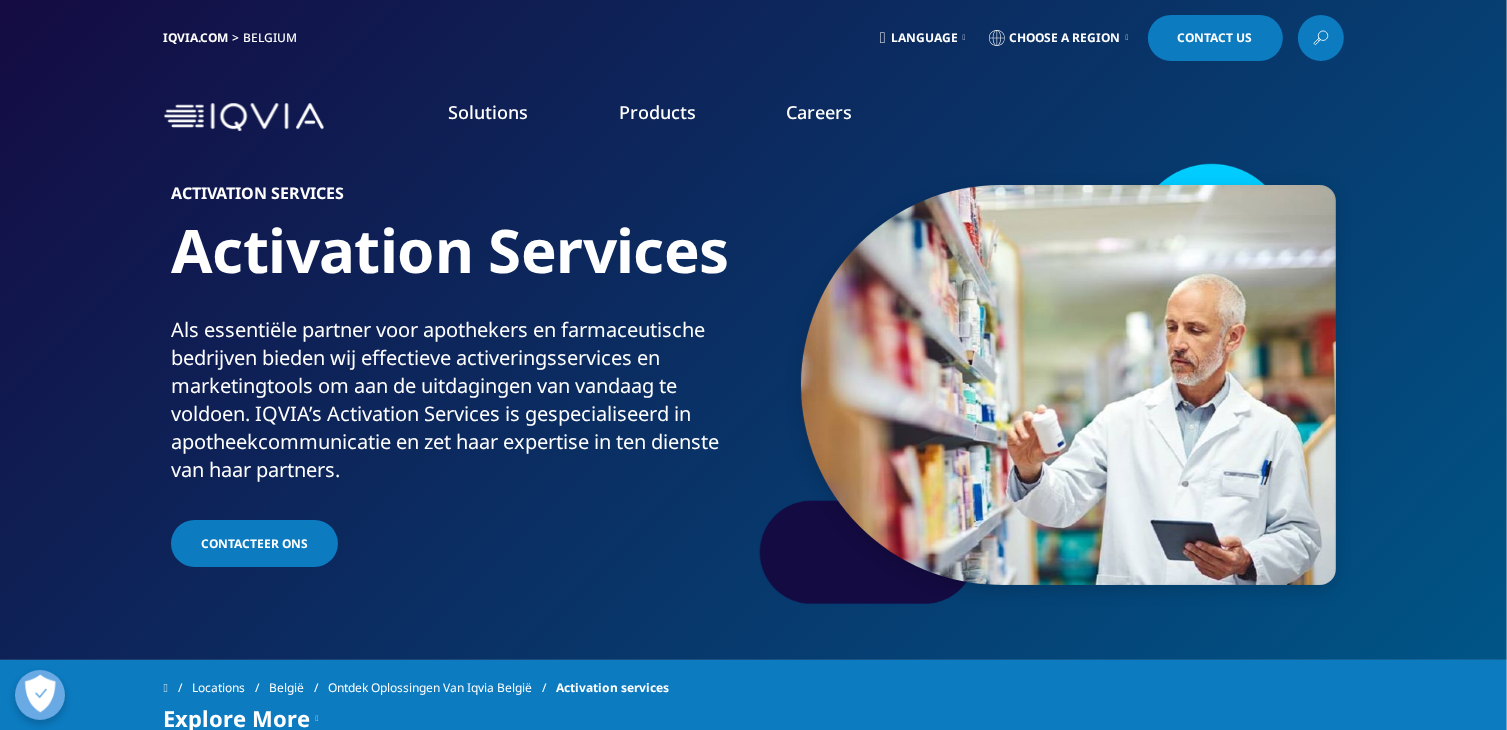 click at bounding box center [964, 38] 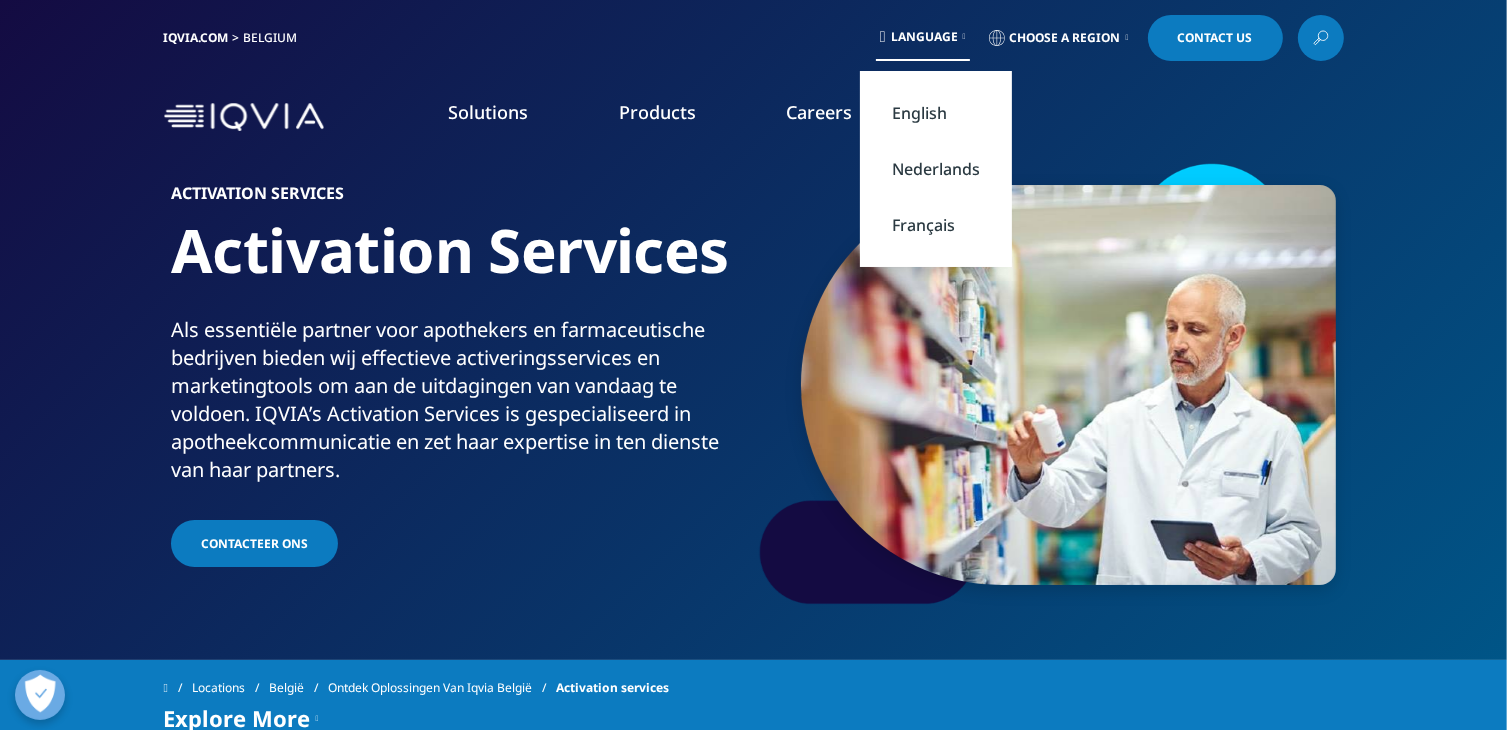 click on "ACTIVATION SERVICES
Activation Services
Als essentiële partner voor apothekers en farmaceutische bedrijven bieden wij effectieve activeringsservices en marketingtools om aan de uitdagingen van vandaag te voldoen. IQVIA’s Activation Services is gespecialiseerd in apotheekcommunicatie en zet haar expertise in ten dienste van haar partners.
CONTACTEER ONS" at bounding box center (754, 385) 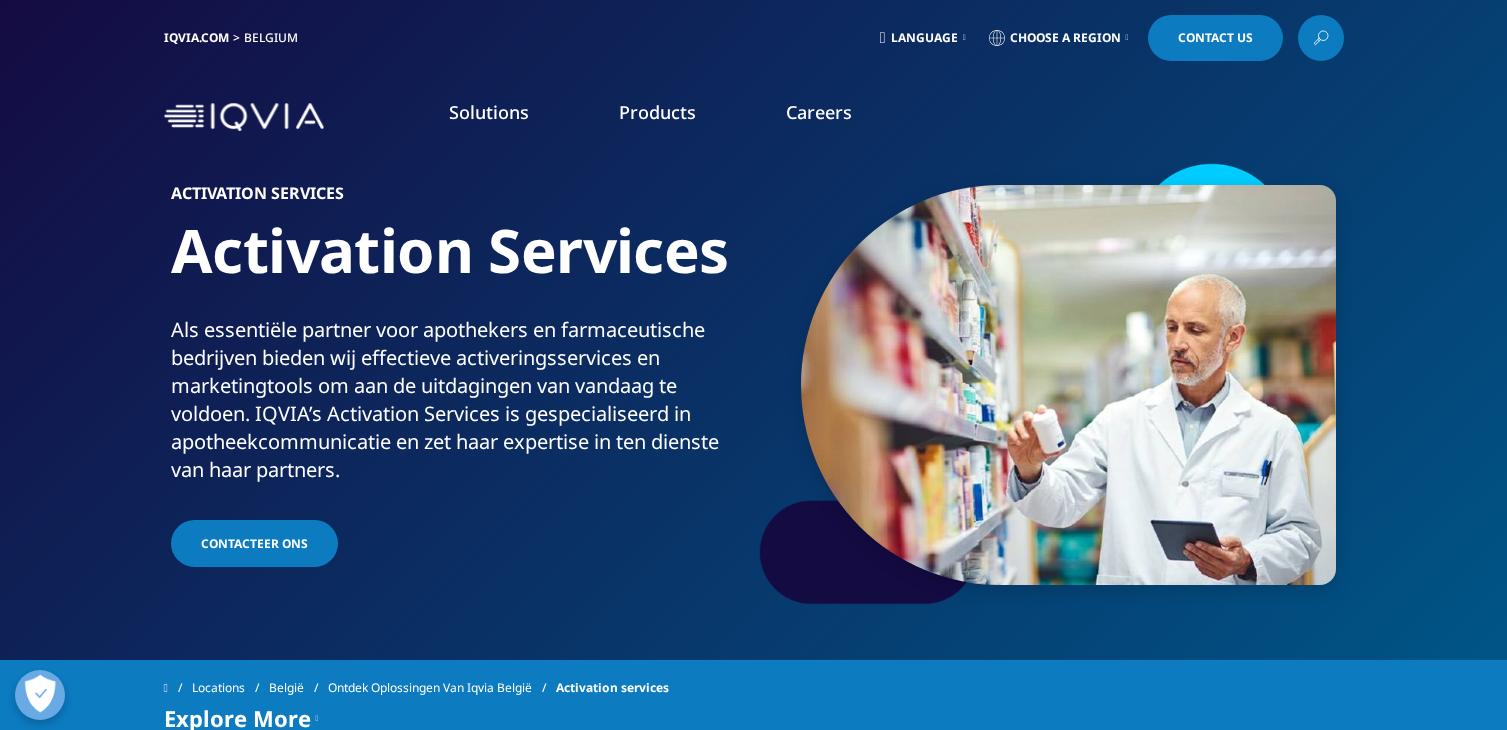 scroll, scrollTop: 0, scrollLeft: 0, axis: both 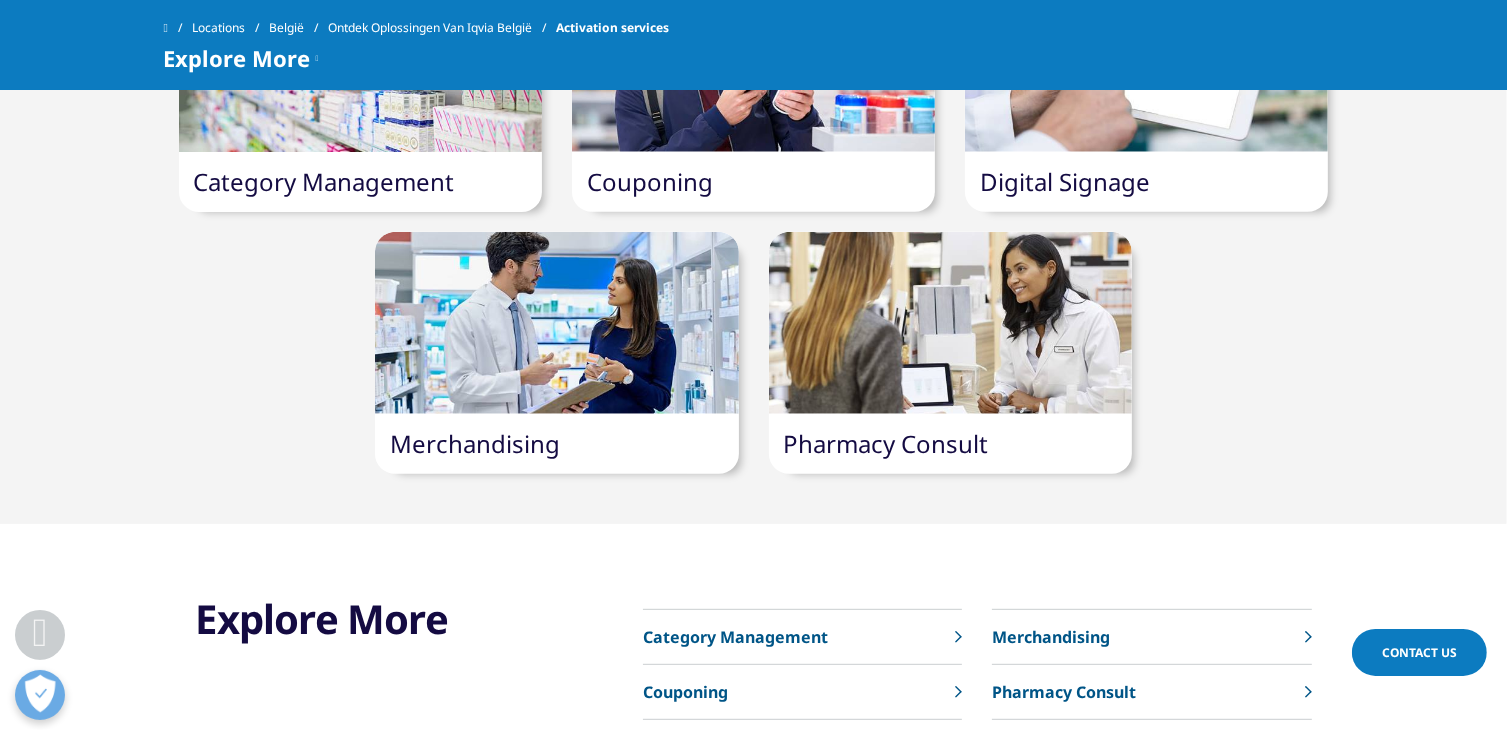 click on "Merchandising" at bounding box center (475, 443) 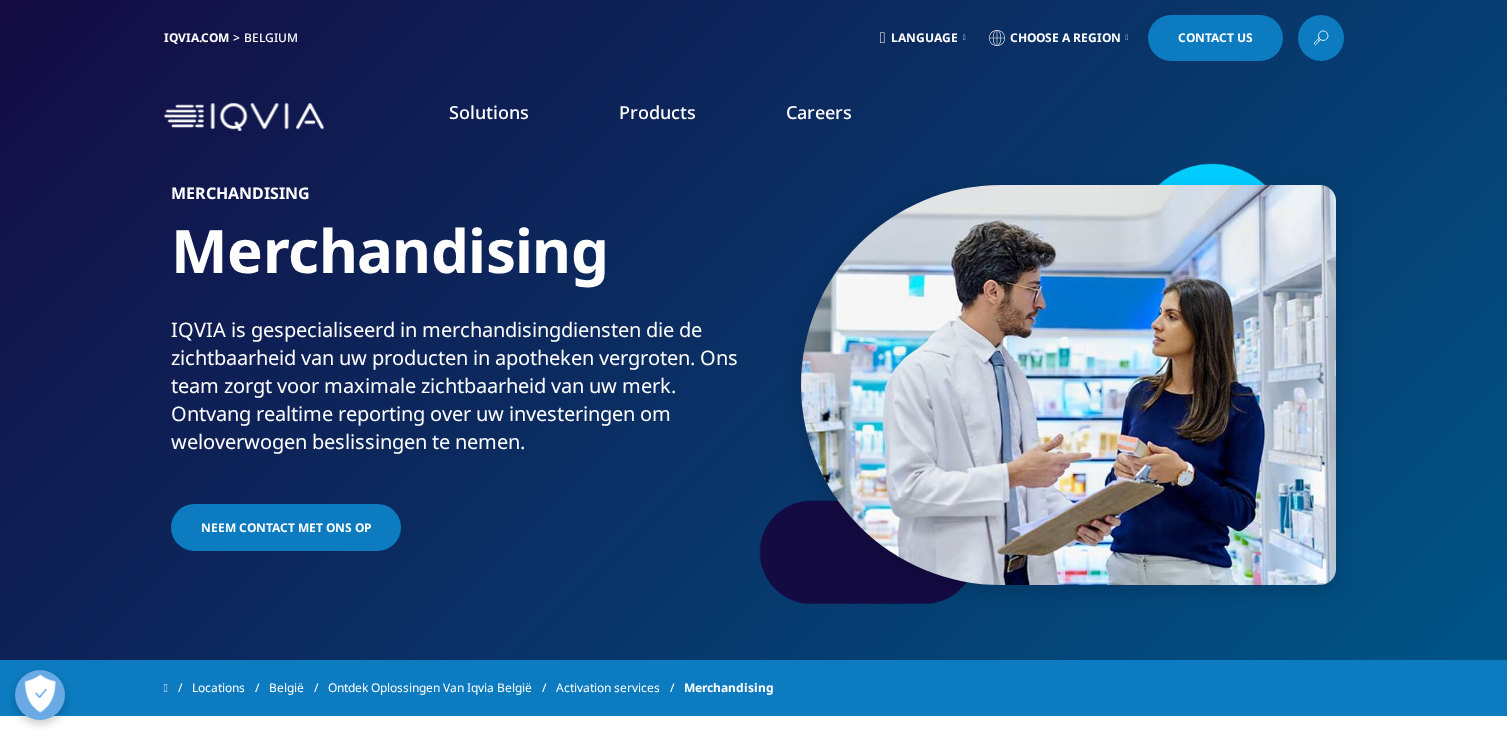 scroll, scrollTop: 0, scrollLeft: 0, axis: both 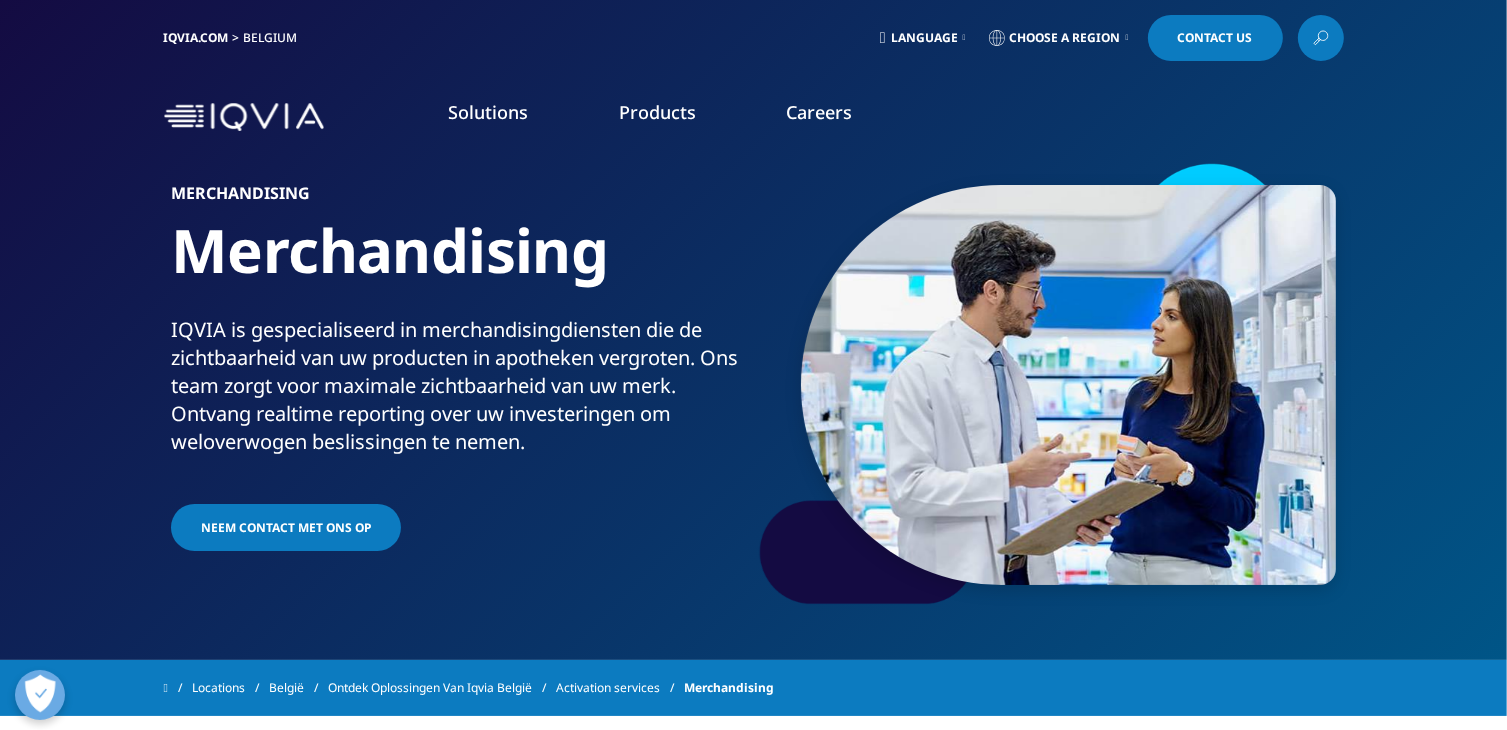 click 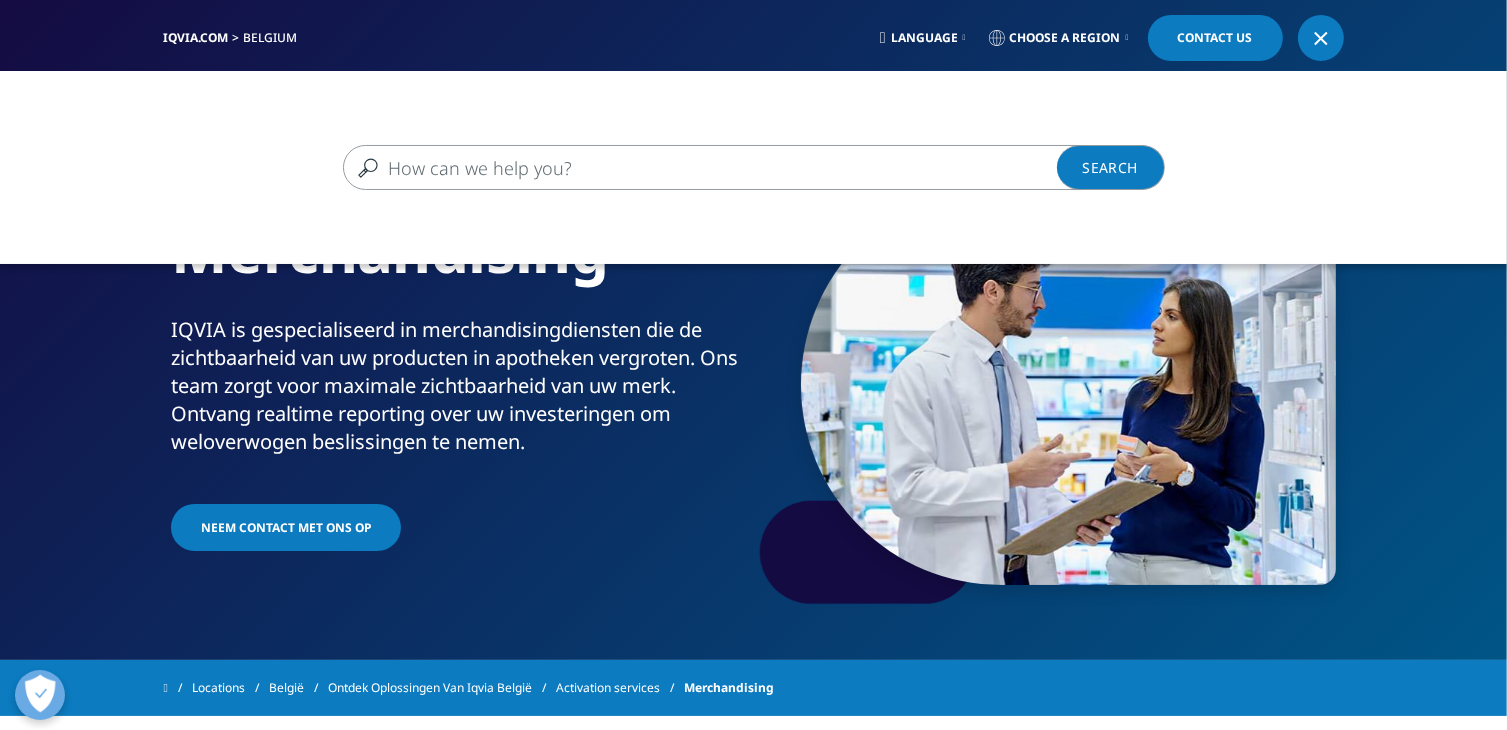 click at bounding box center (725, 167) 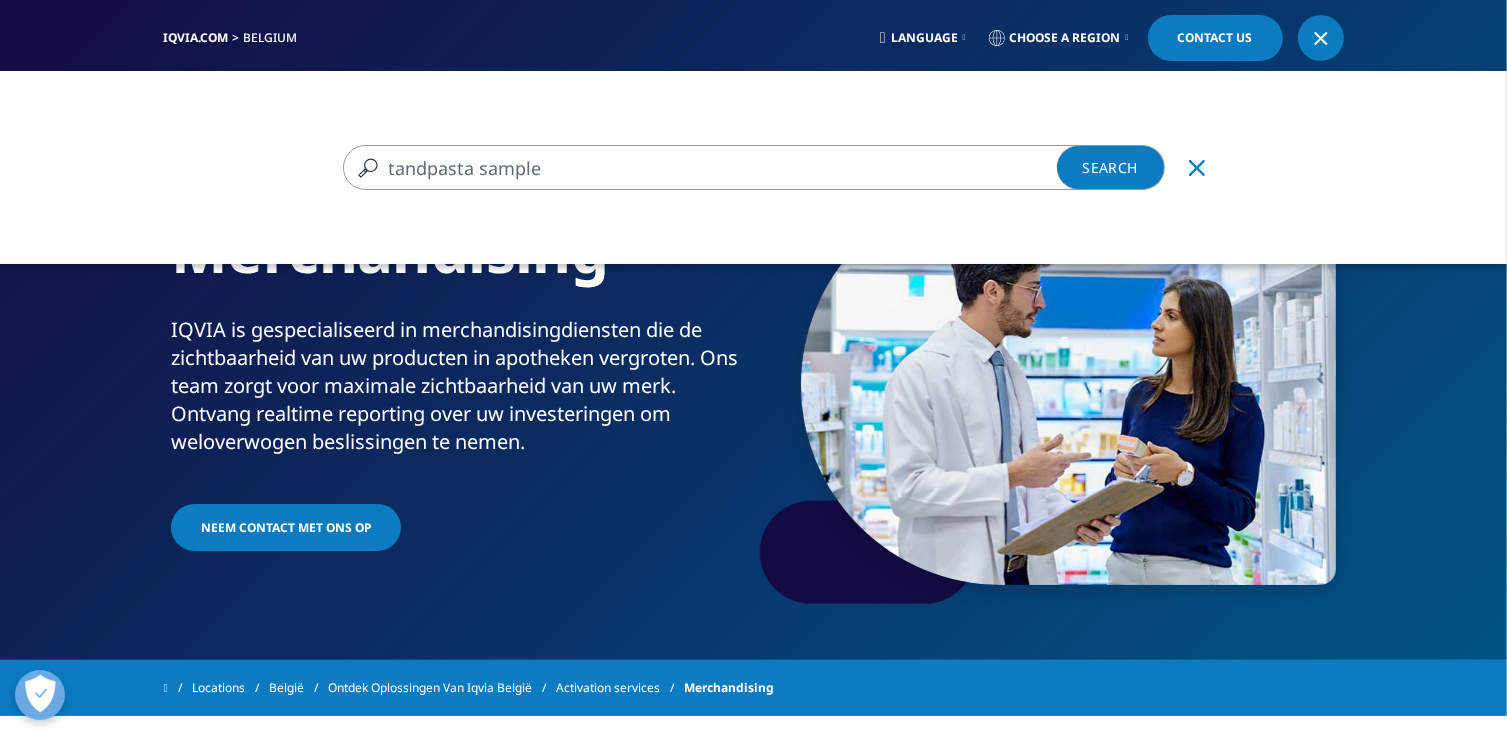 type on "tandpasta sample" 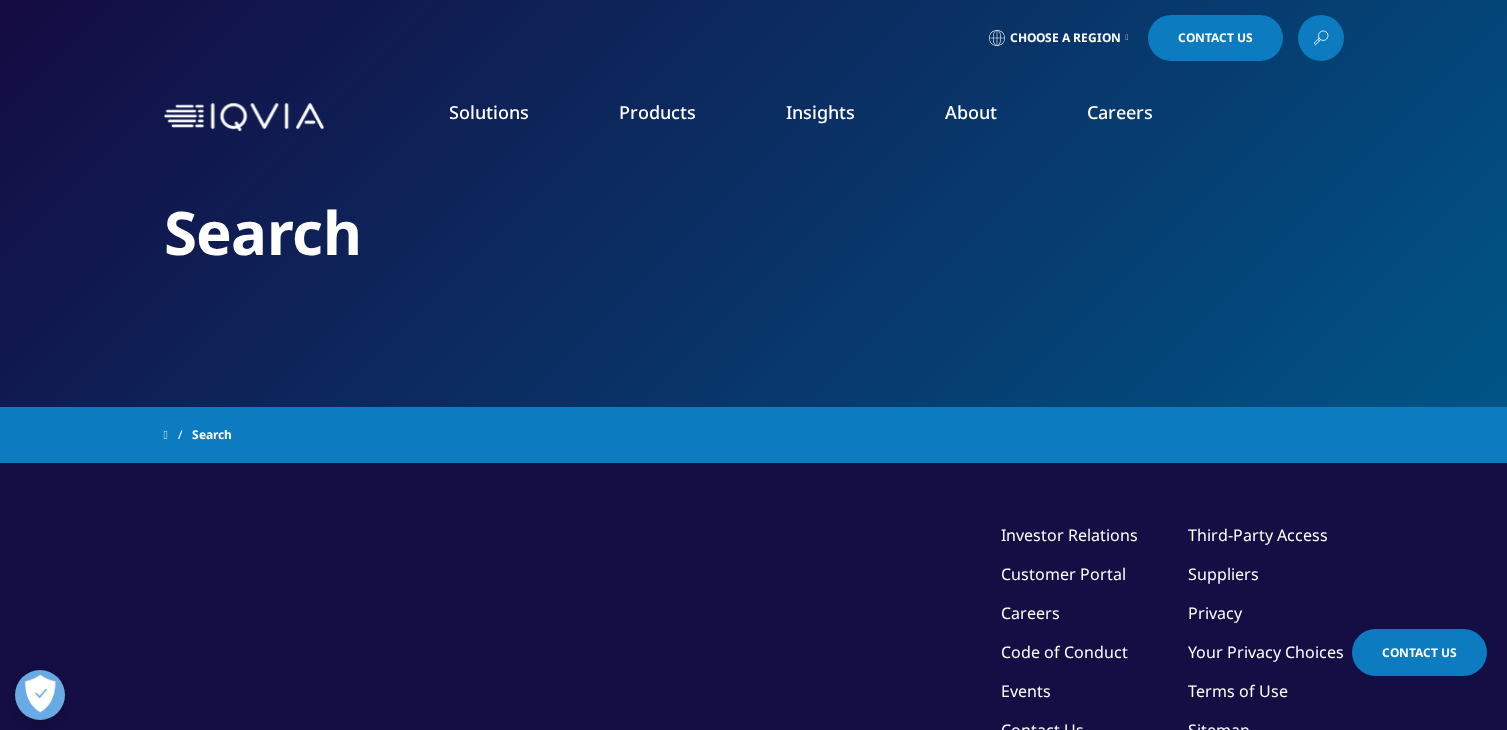 scroll, scrollTop: 0, scrollLeft: 0, axis: both 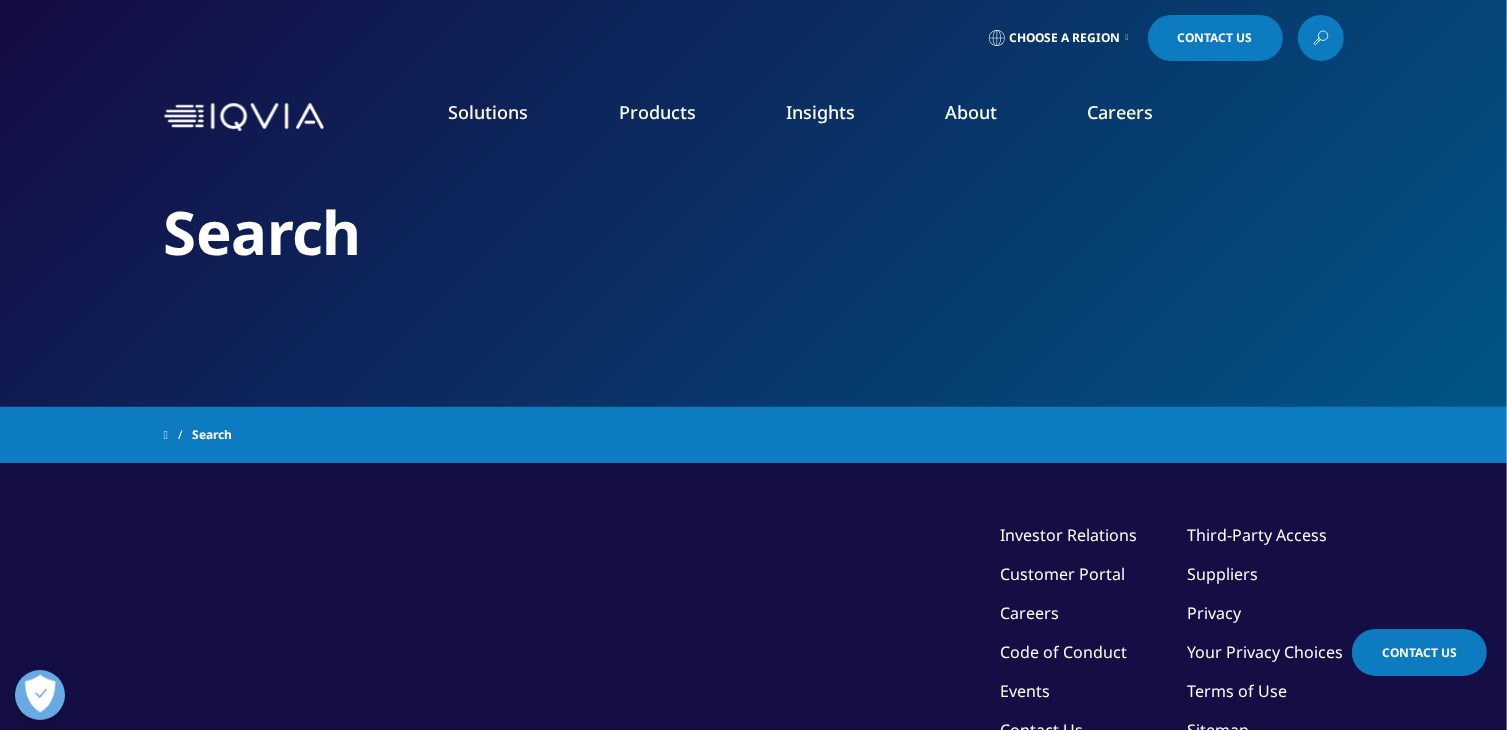 type on "tandpasta sample" 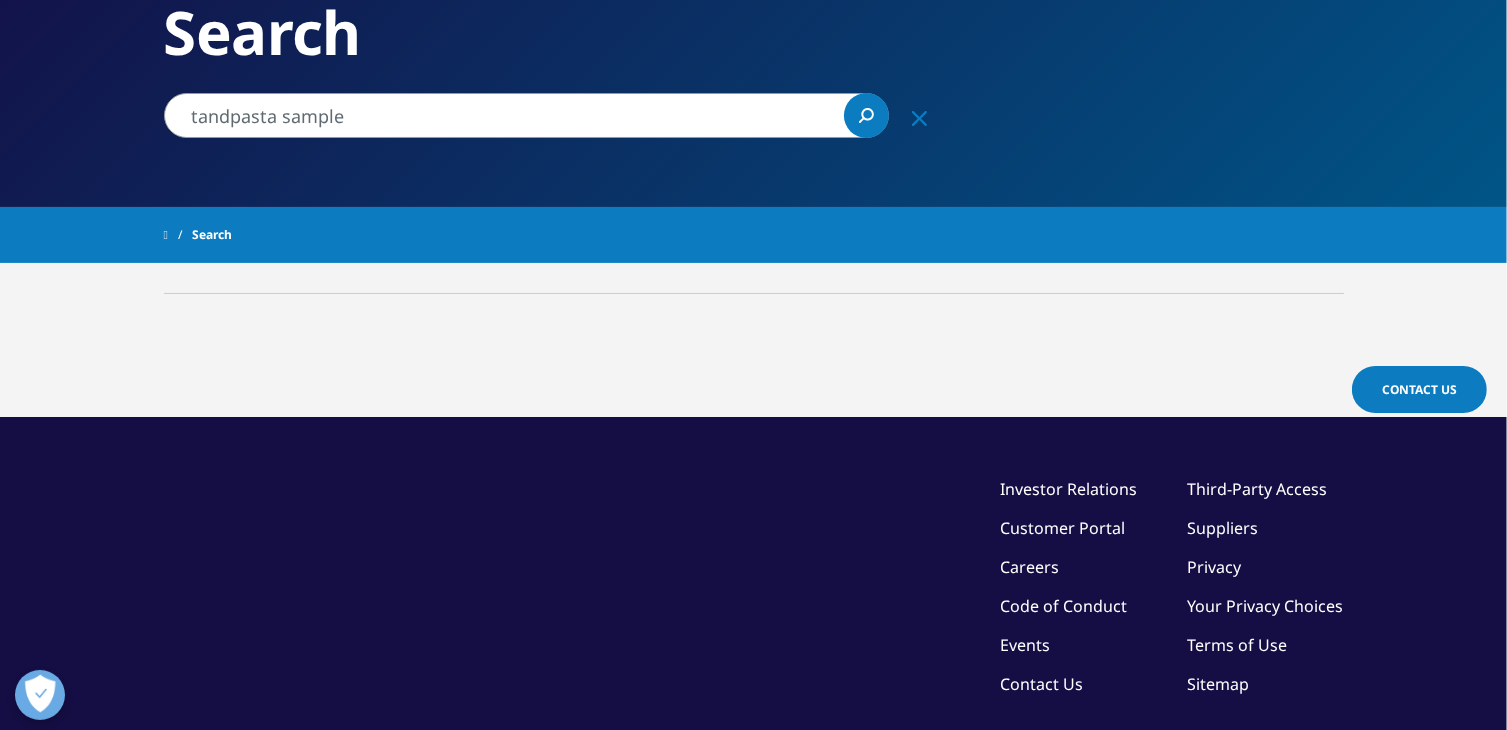 scroll, scrollTop: 0, scrollLeft: 0, axis: both 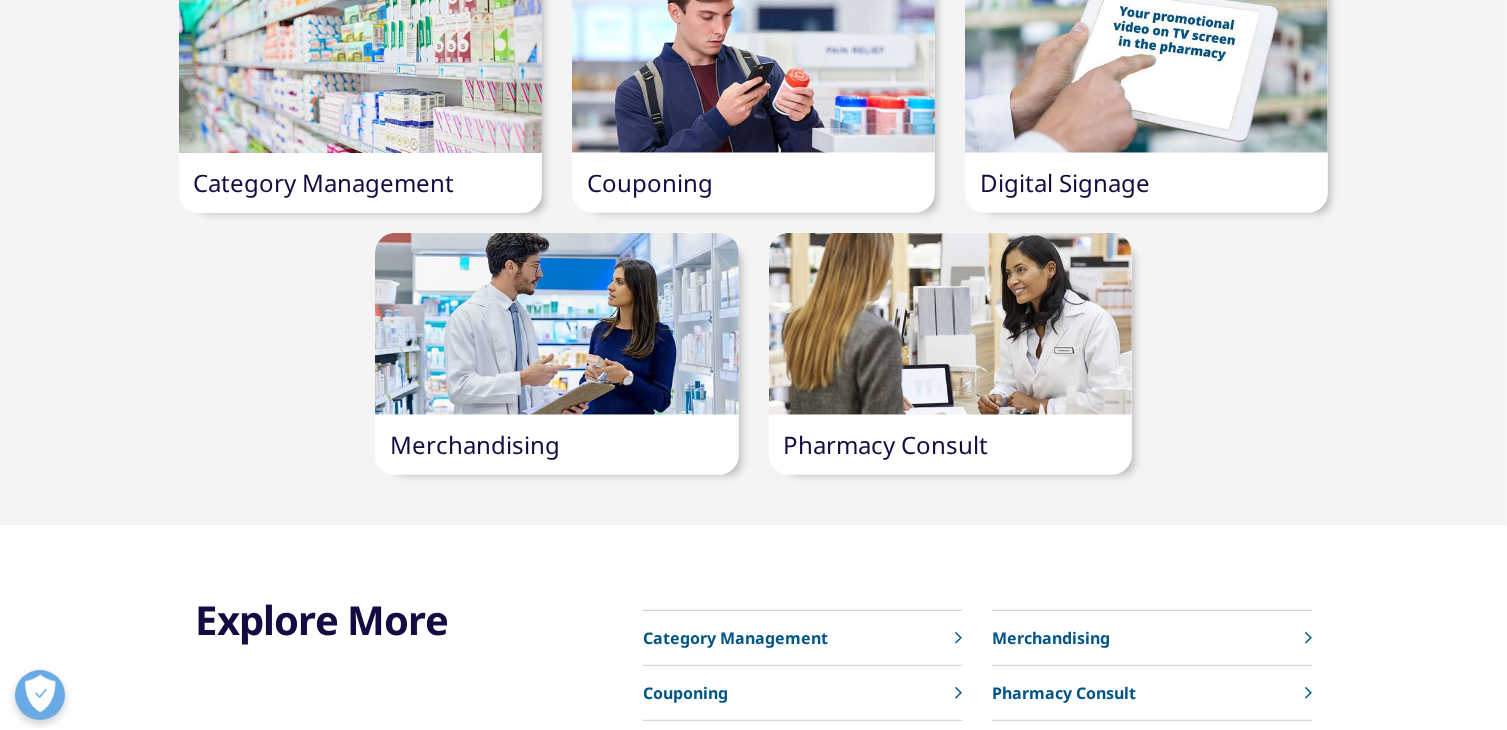 click at bounding box center (360, 62) 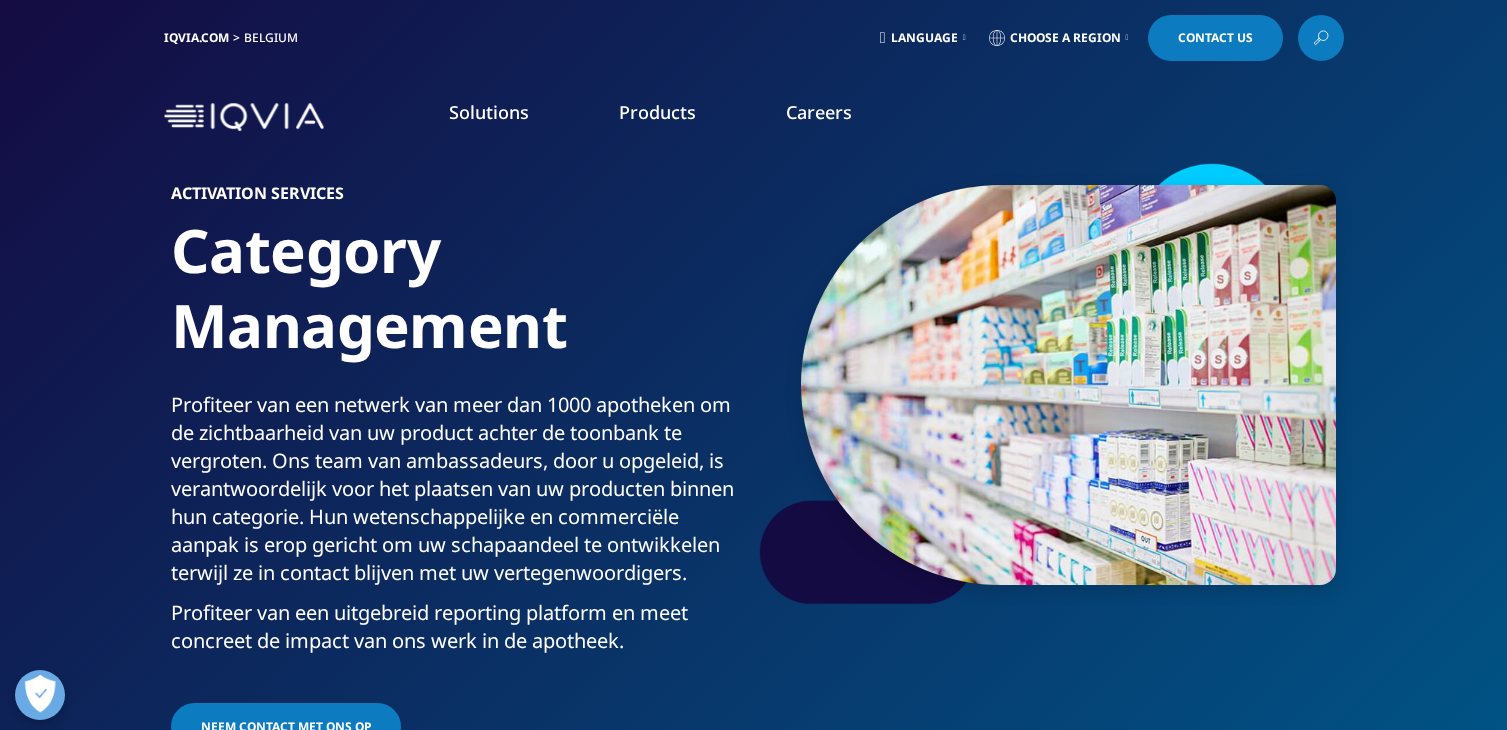scroll, scrollTop: 0, scrollLeft: 0, axis: both 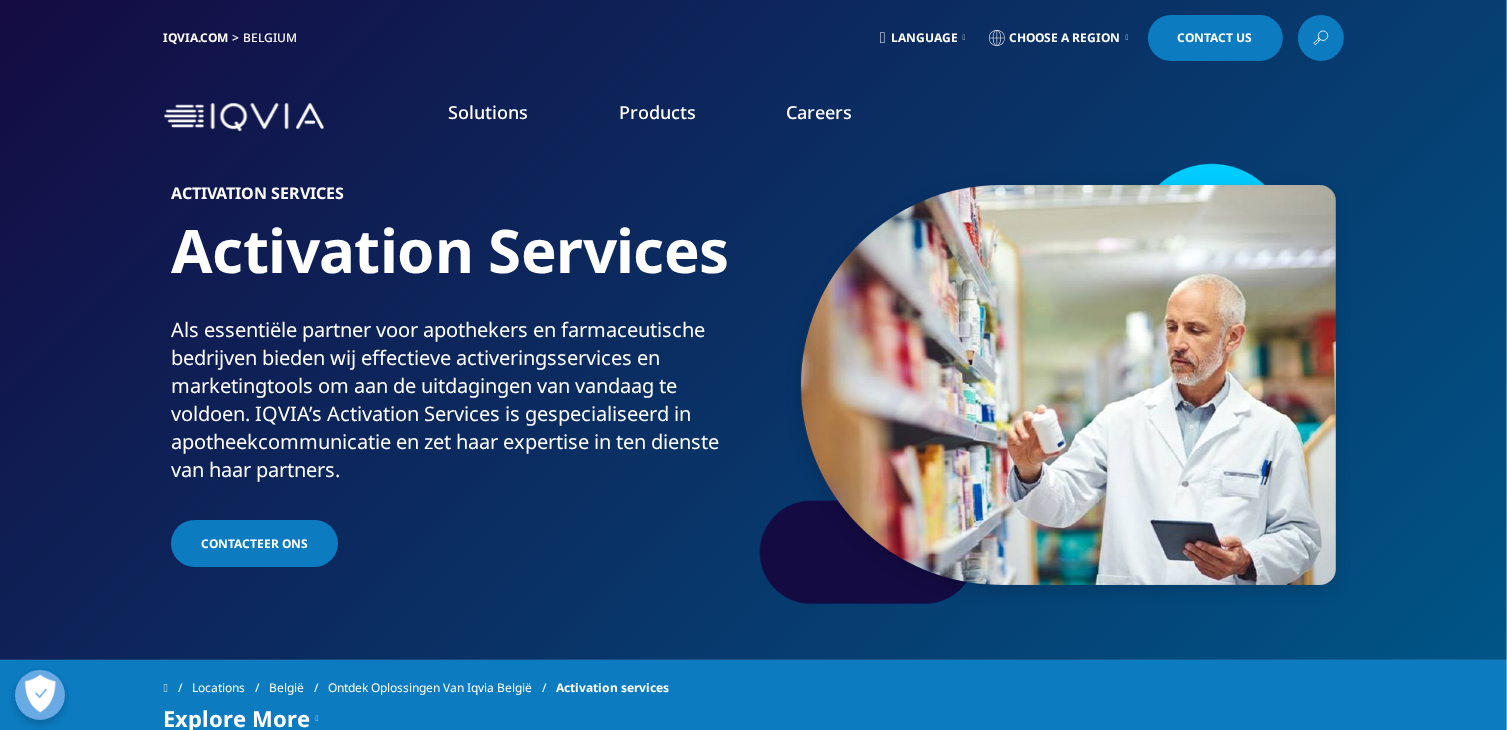 click 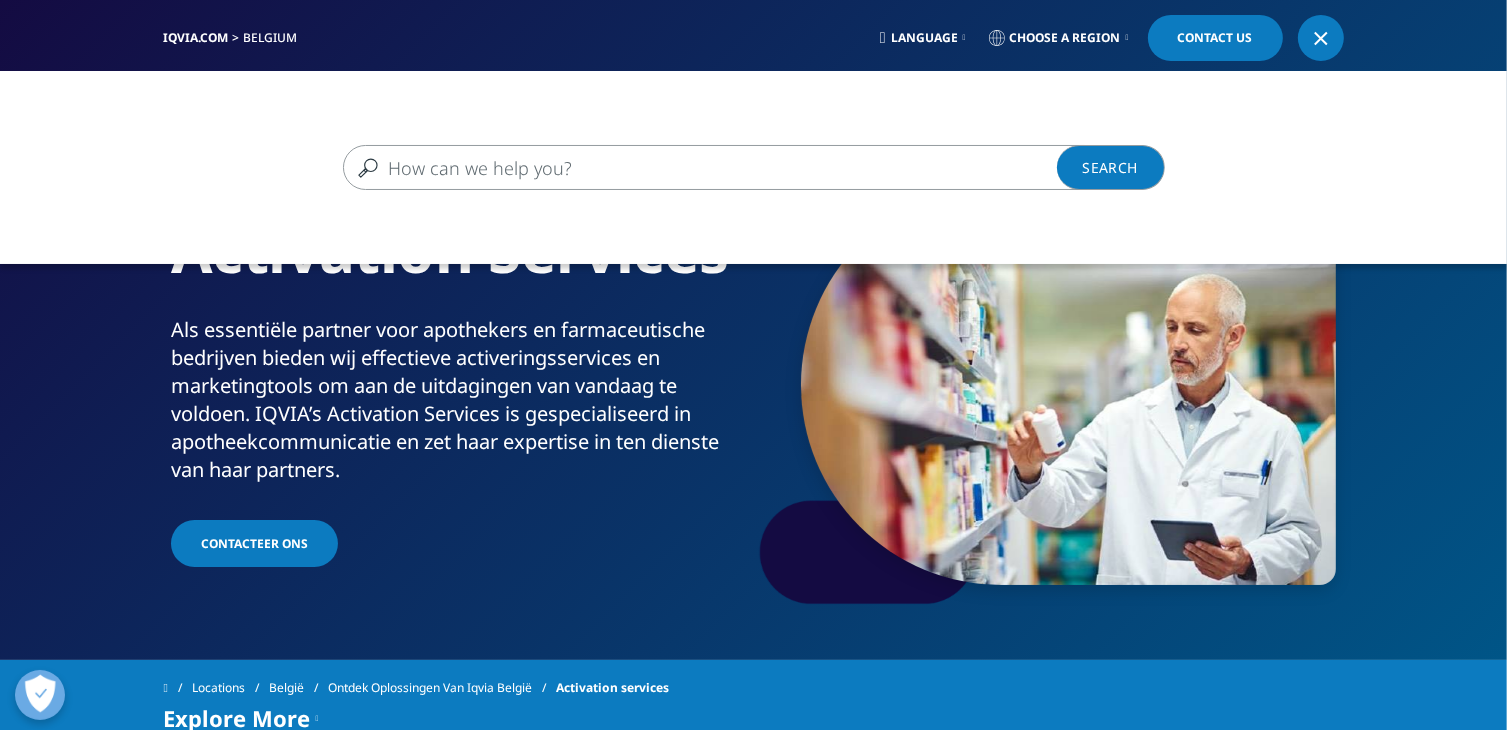 click at bounding box center (725, 167) 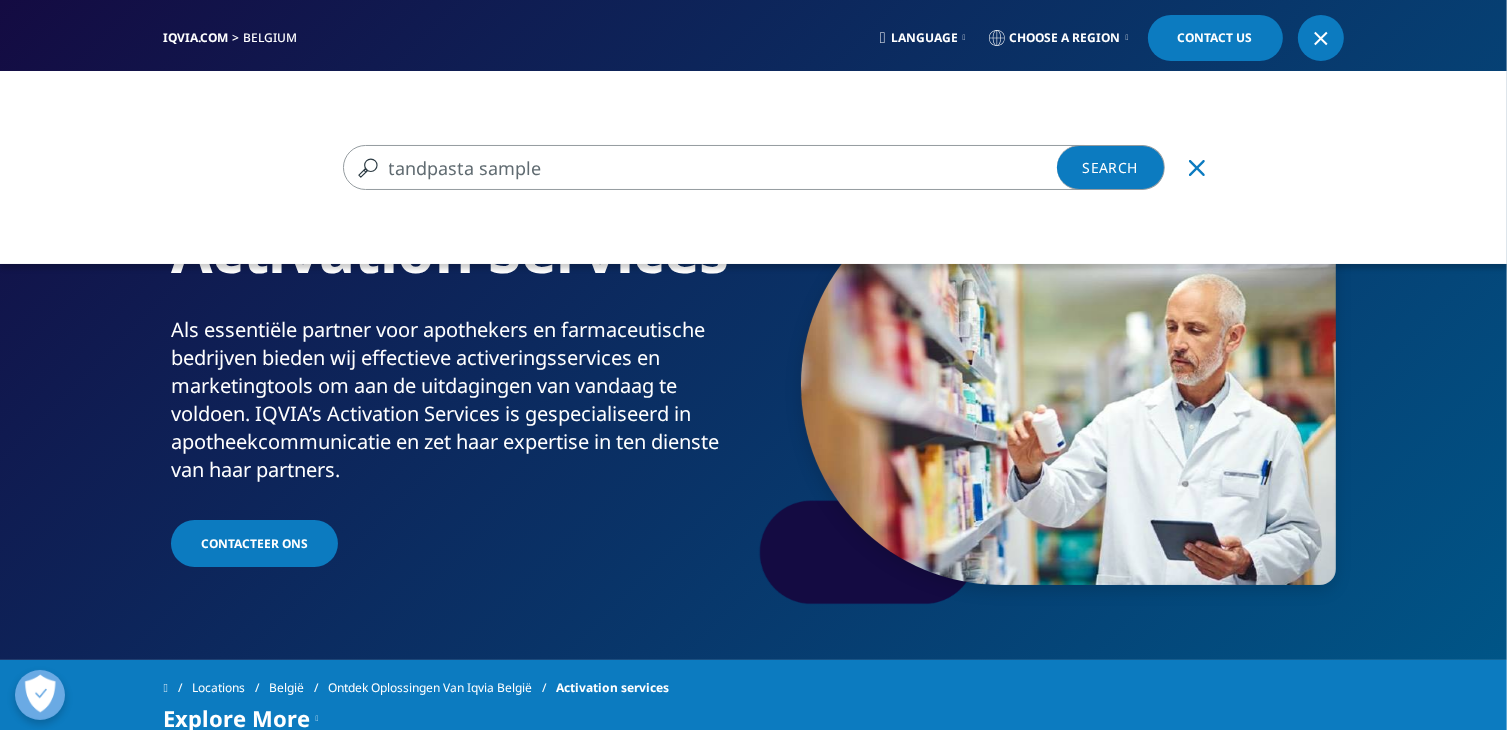 type on "tandpasta sample" 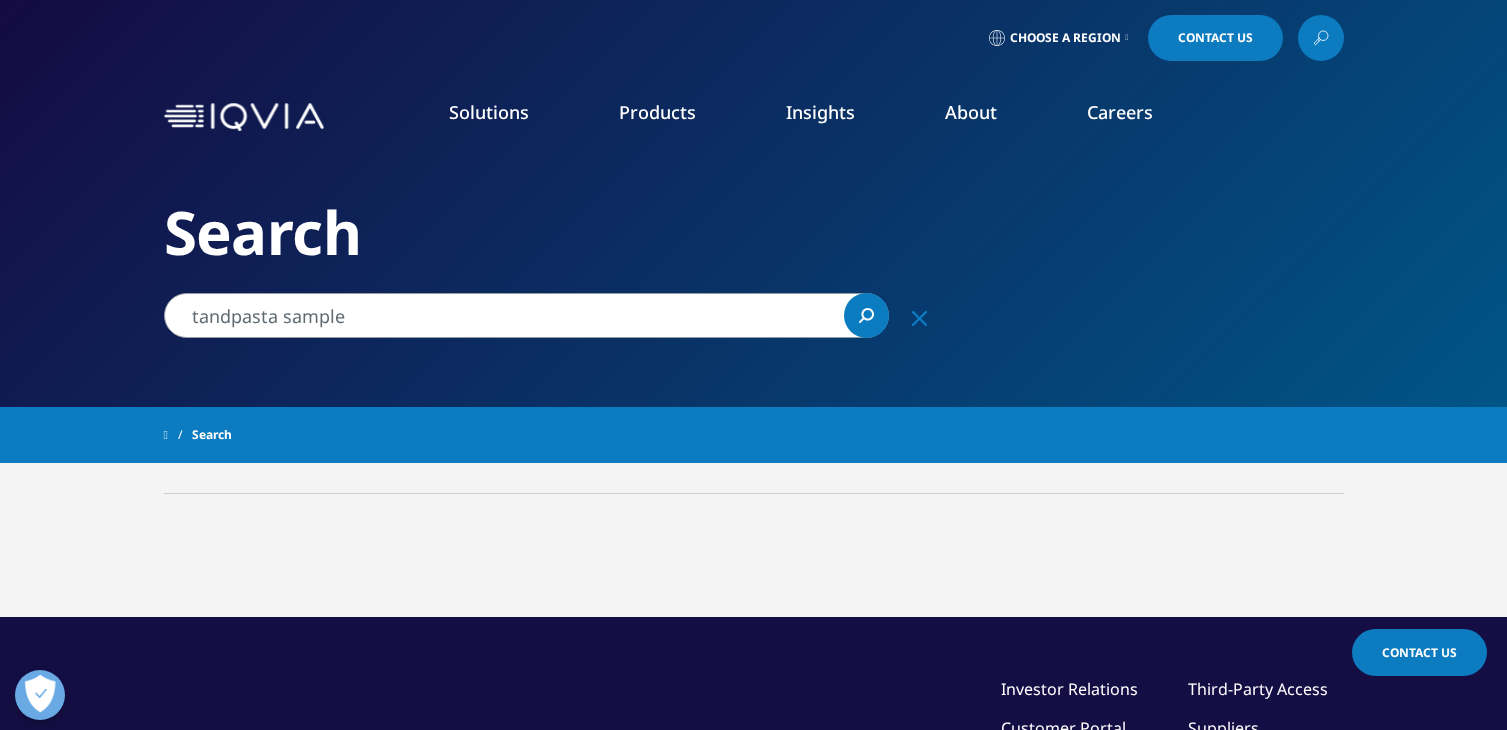 scroll, scrollTop: 0, scrollLeft: 0, axis: both 